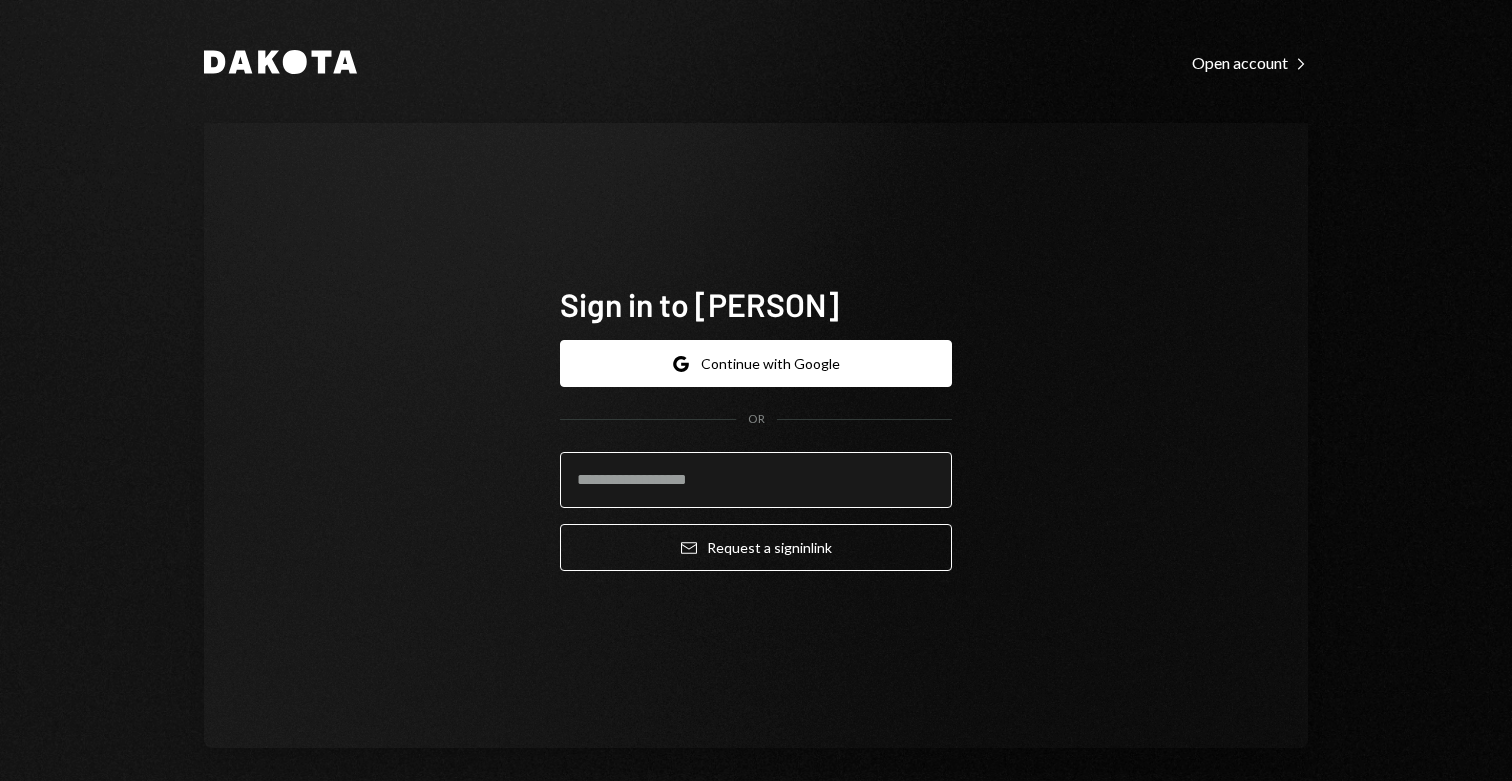 scroll, scrollTop: 0, scrollLeft: 0, axis: both 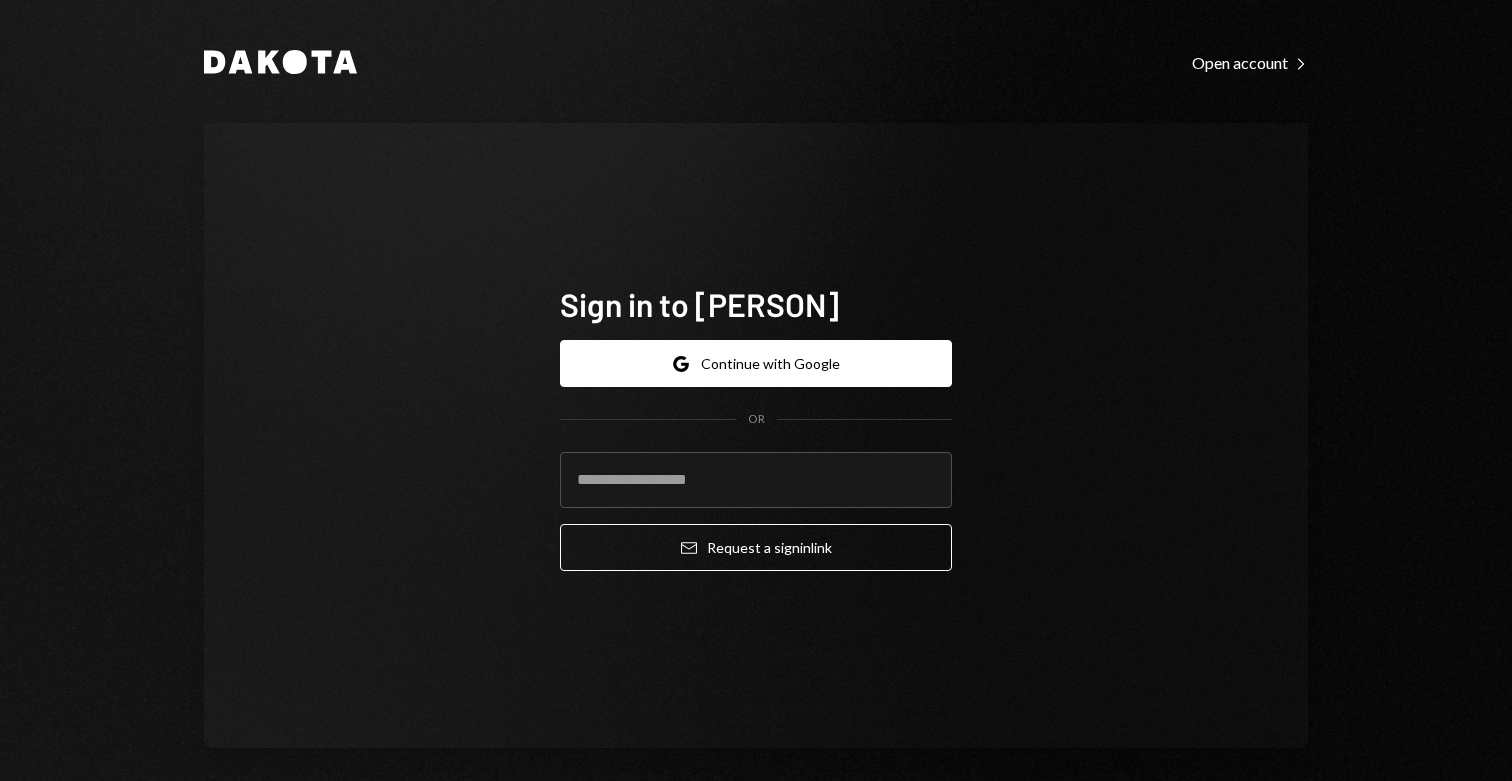type on "**********" 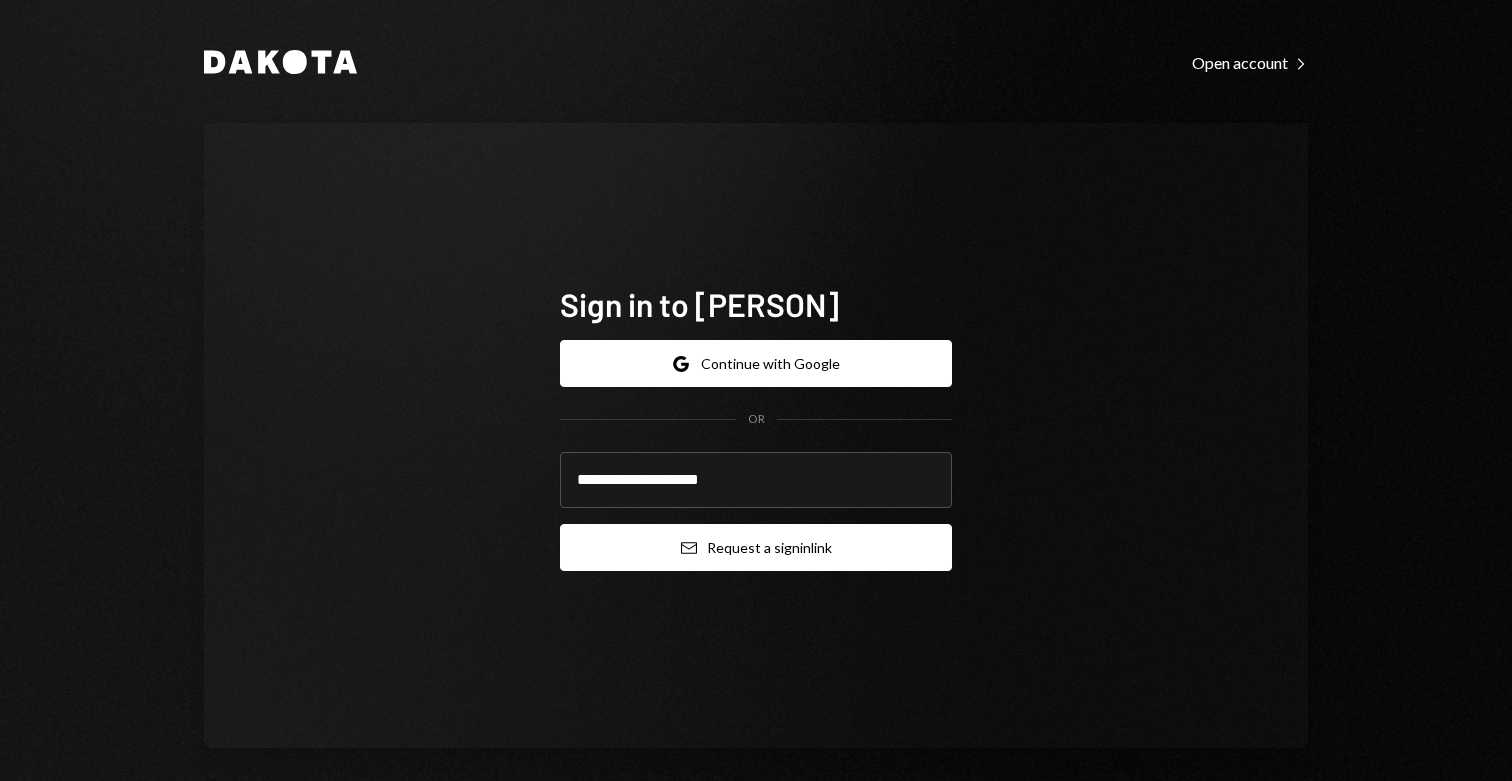 click on "Email Request a sign  in  link" at bounding box center [756, 547] 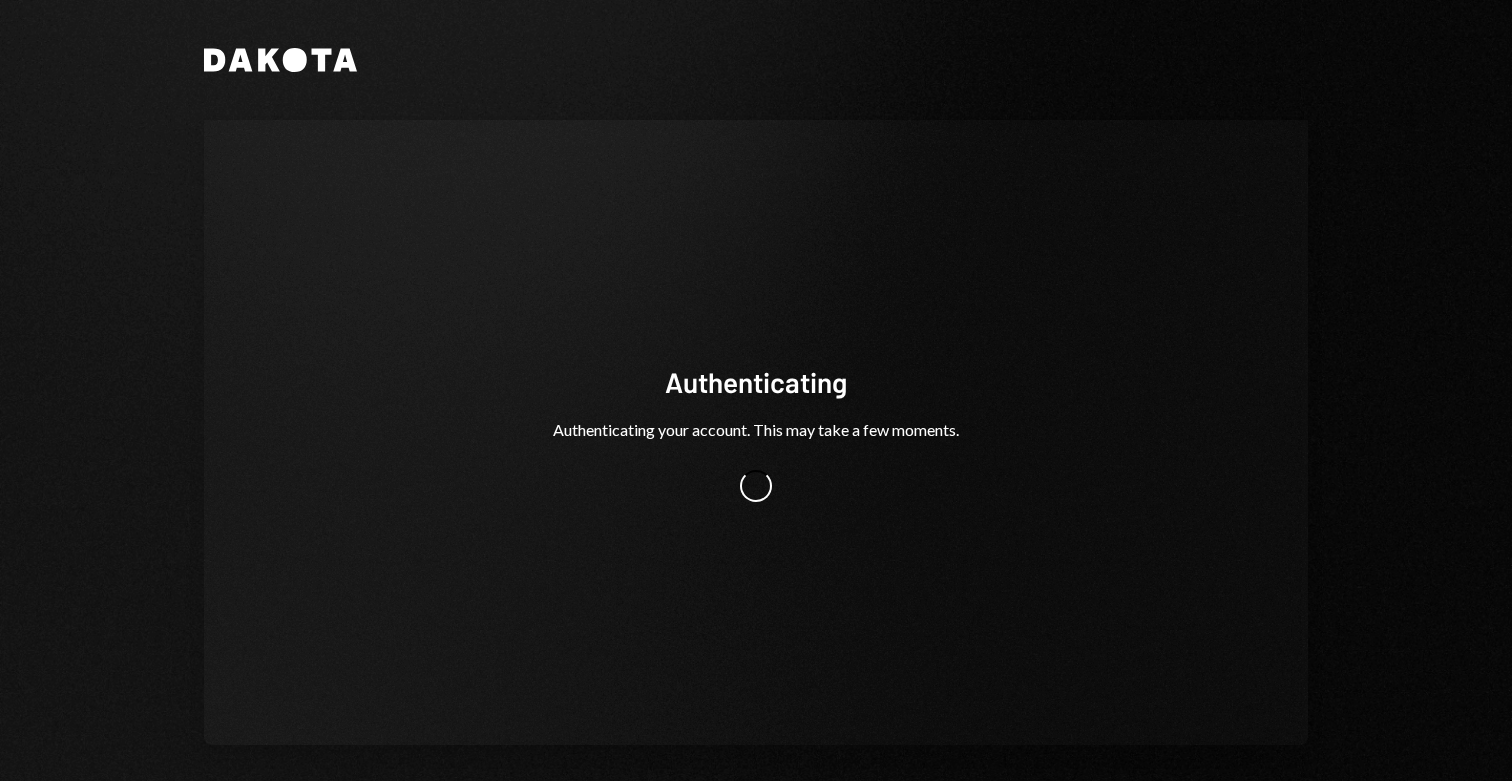 scroll, scrollTop: 0, scrollLeft: 0, axis: both 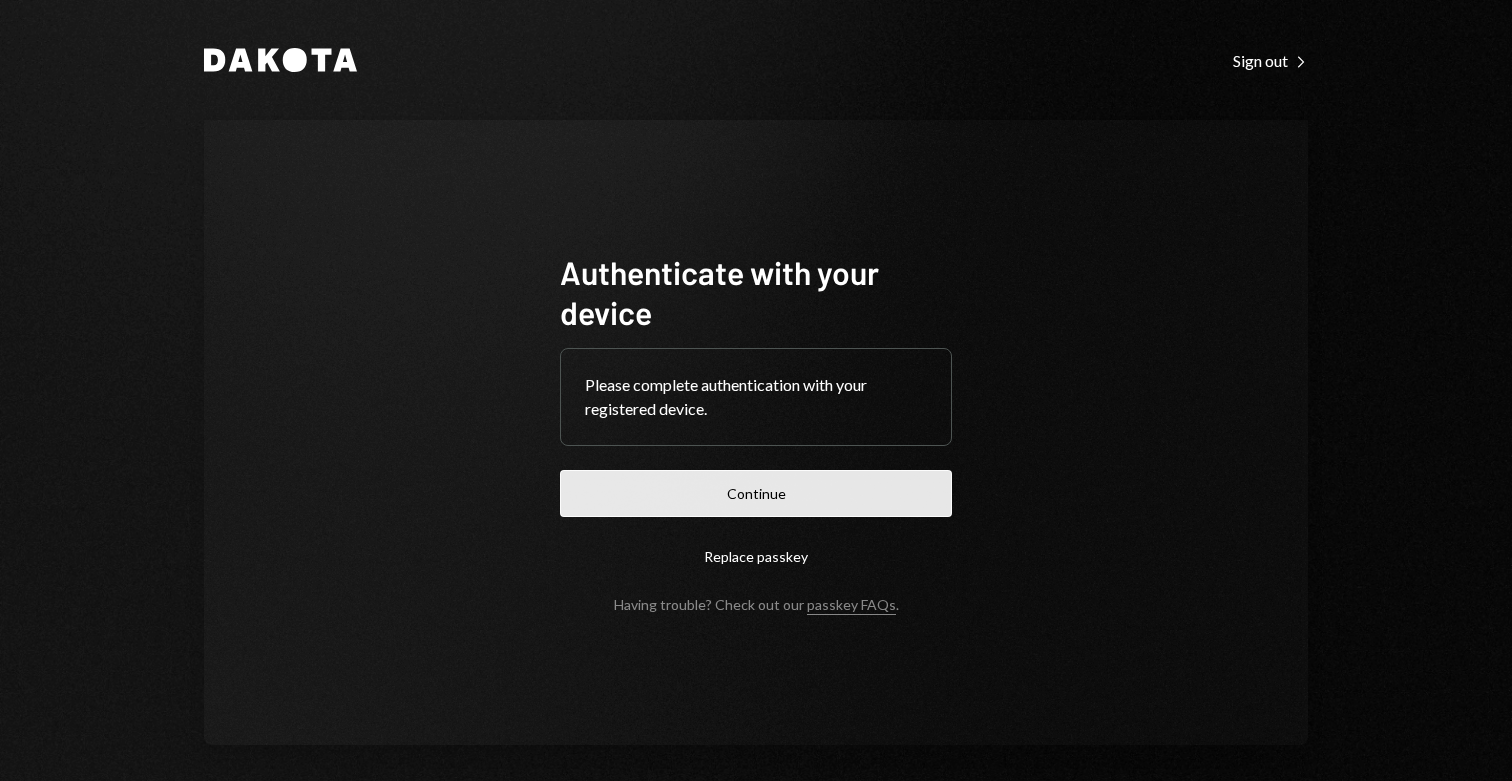 click on "Continue" at bounding box center [756, 493] 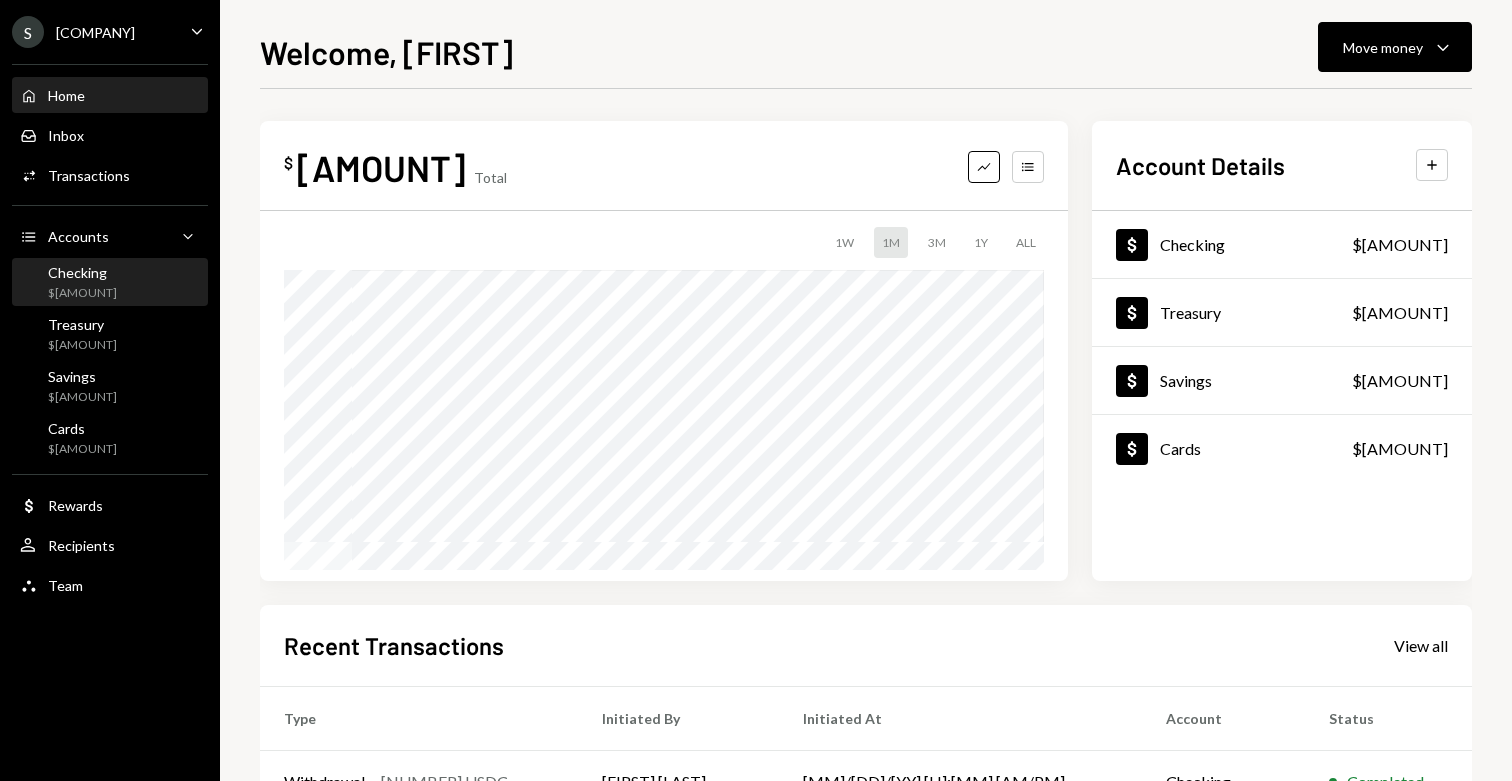 click on "[ACCOUNT_TYPE] $[AMOUNT]" at bounding box center [110, 283] 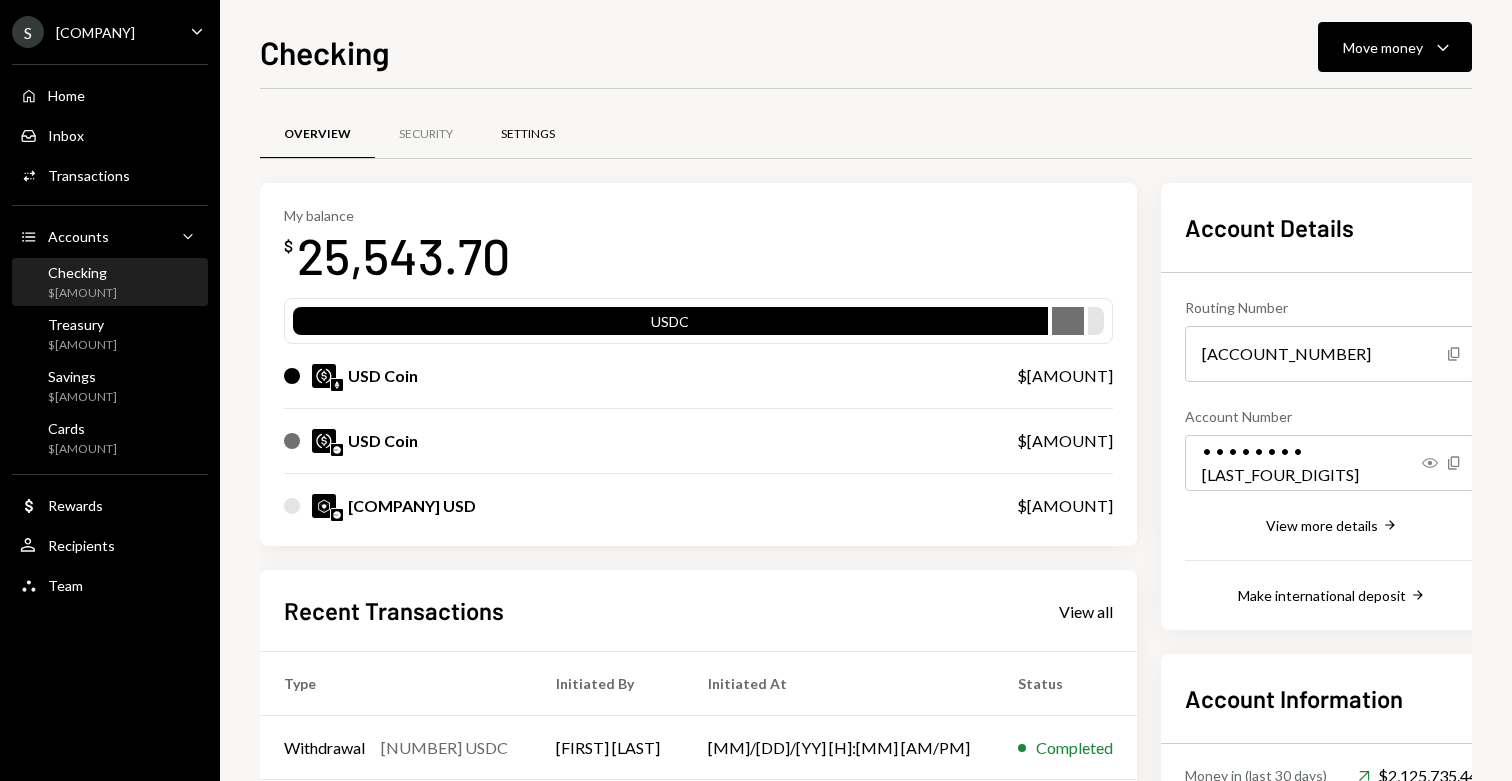 click on "Settings" at bounding box center (528, 135) 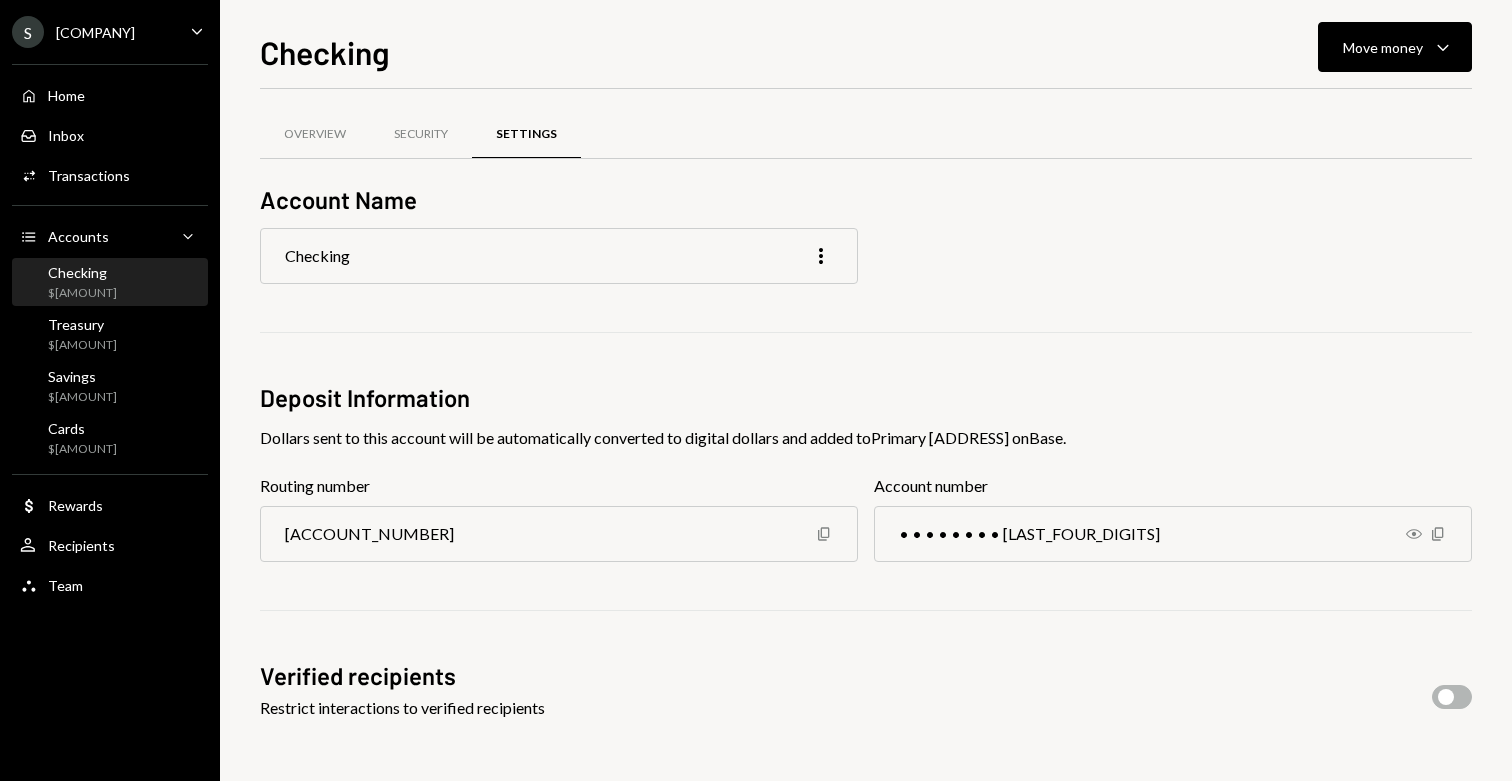 click on "[COMPANY]" at bounding box center [73, 32] 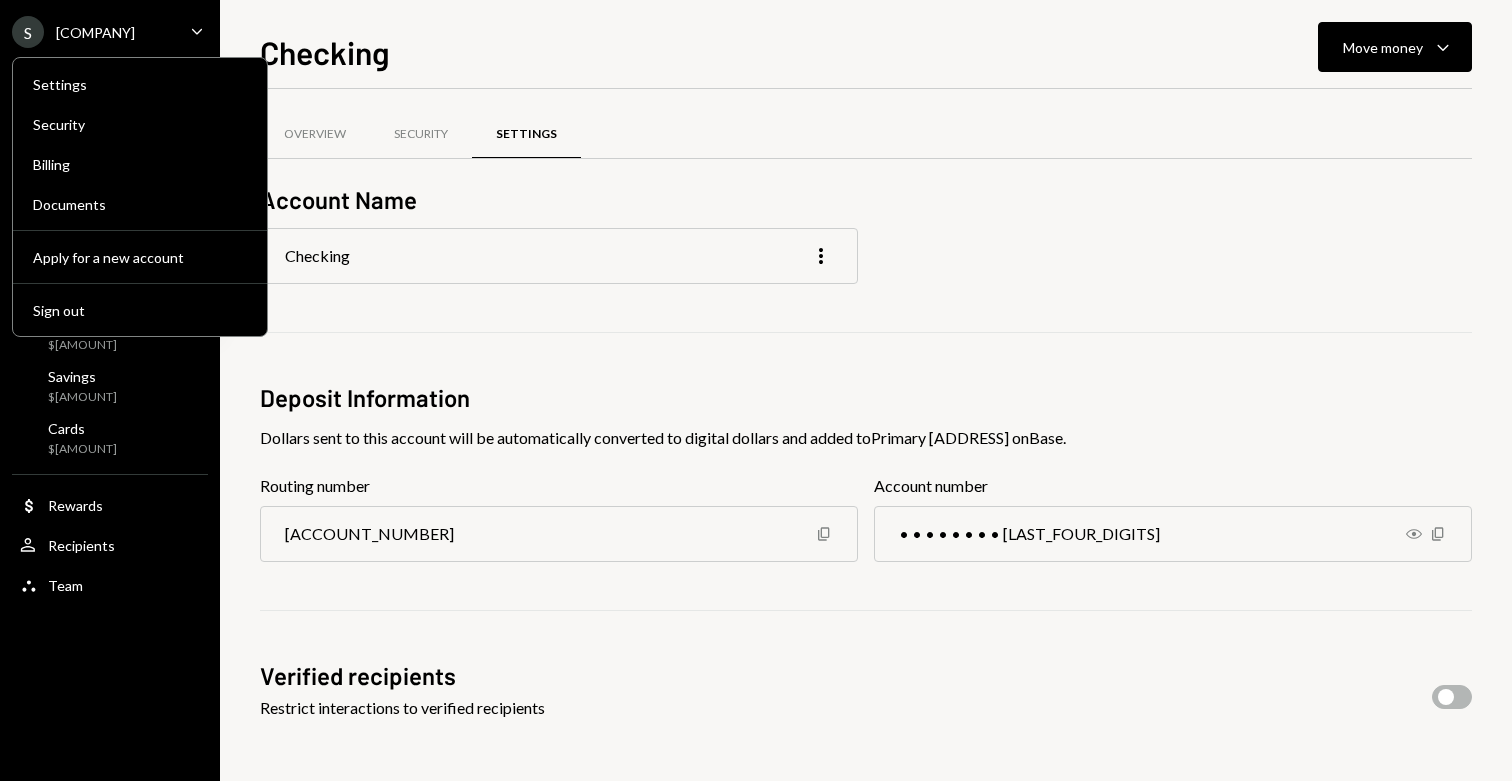 click on "Settings Security Billing Documents Apply for a new account Sign out" at bounding box center (140, 197) 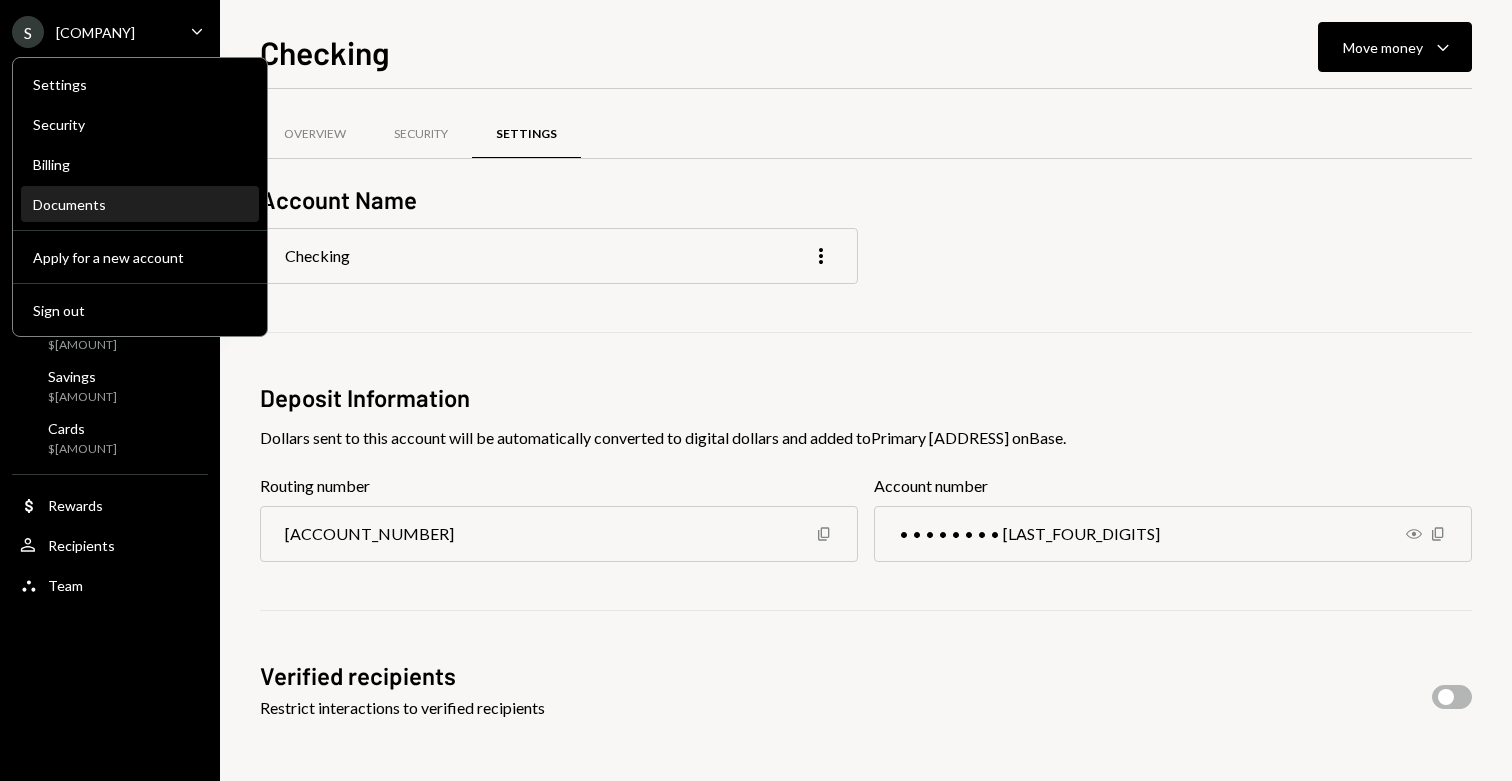 click on "Documents" at bounding box center (140, 204) 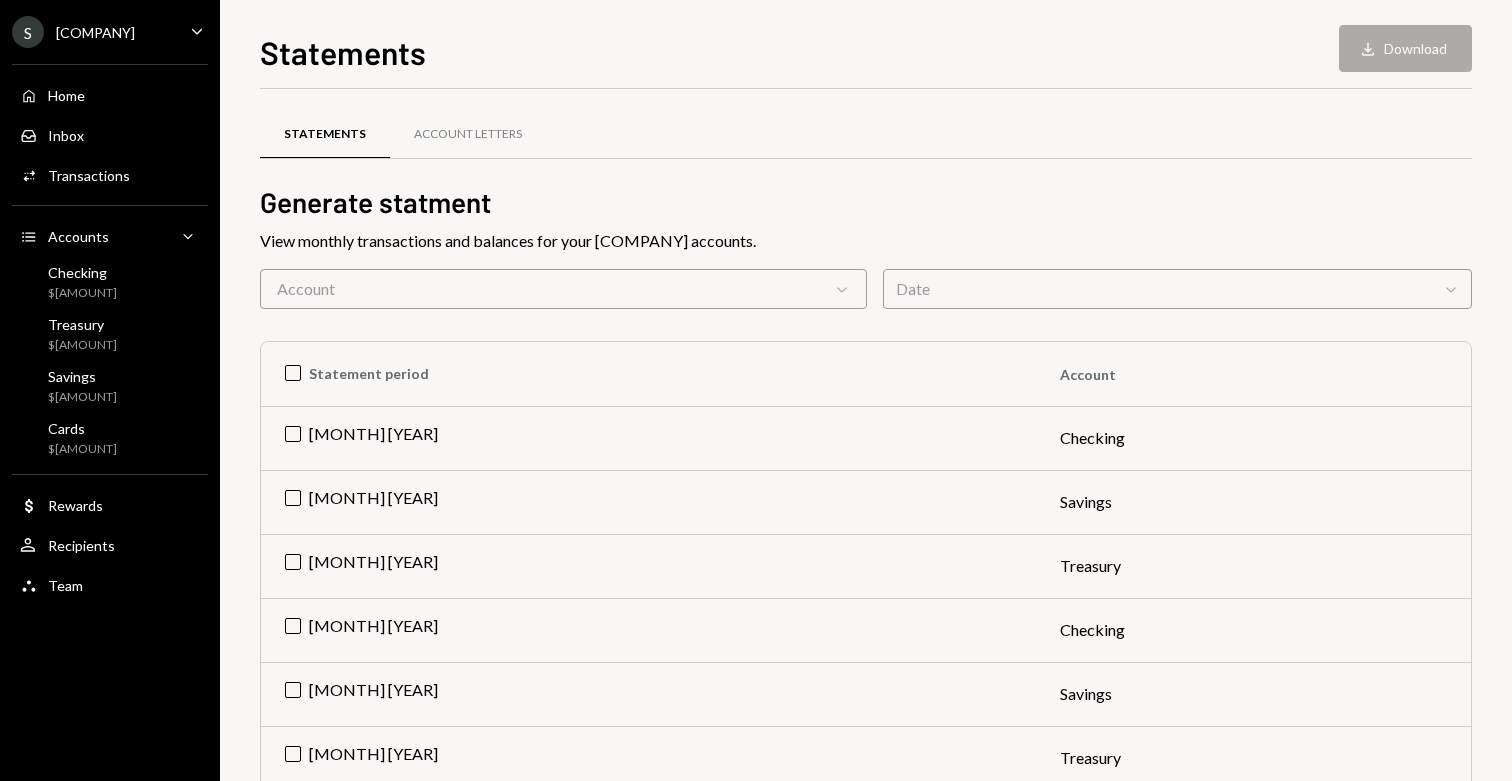 click on "Account Chevron Down" at bounding box center [563, 289] 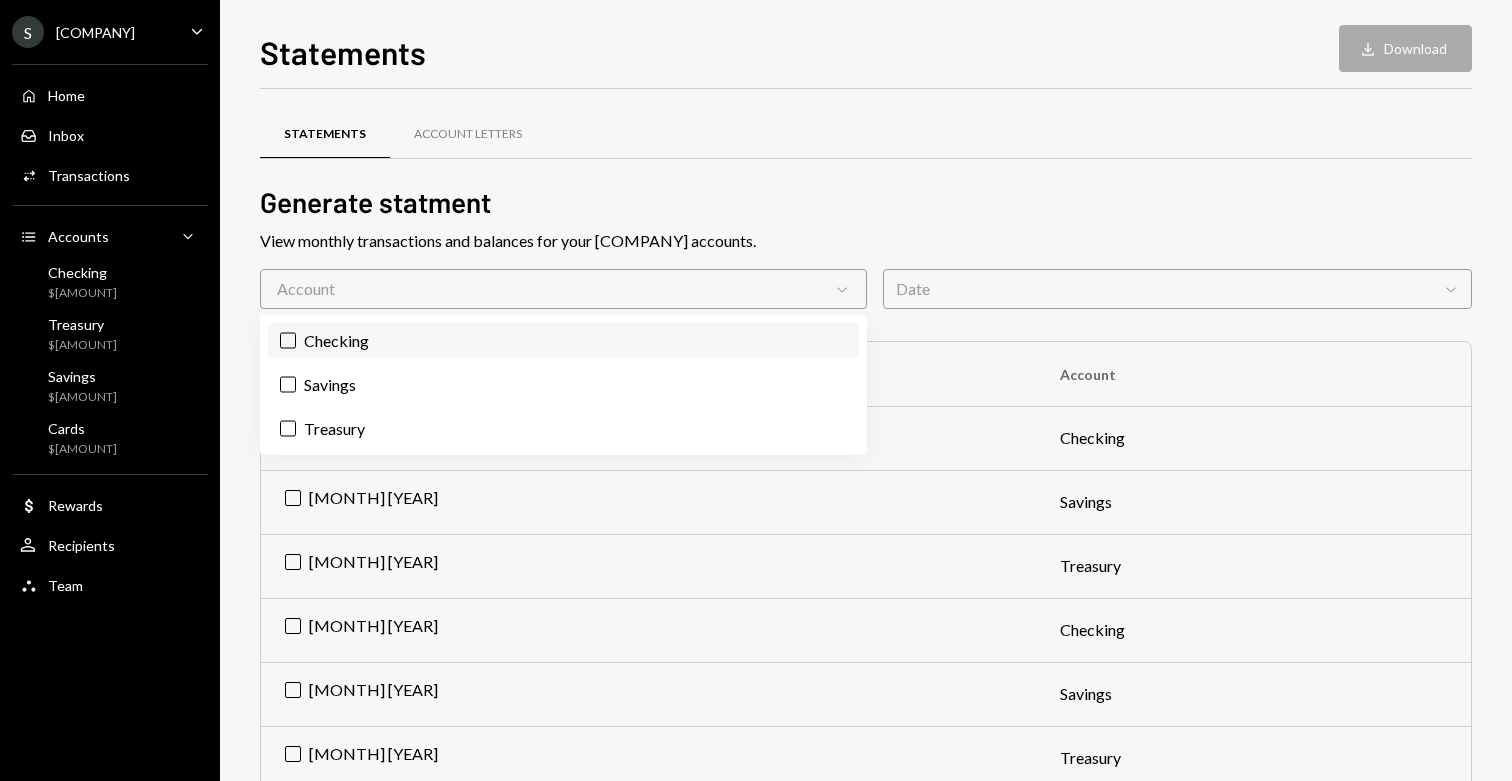 click on "Checking" at bounding box center [563, 341] 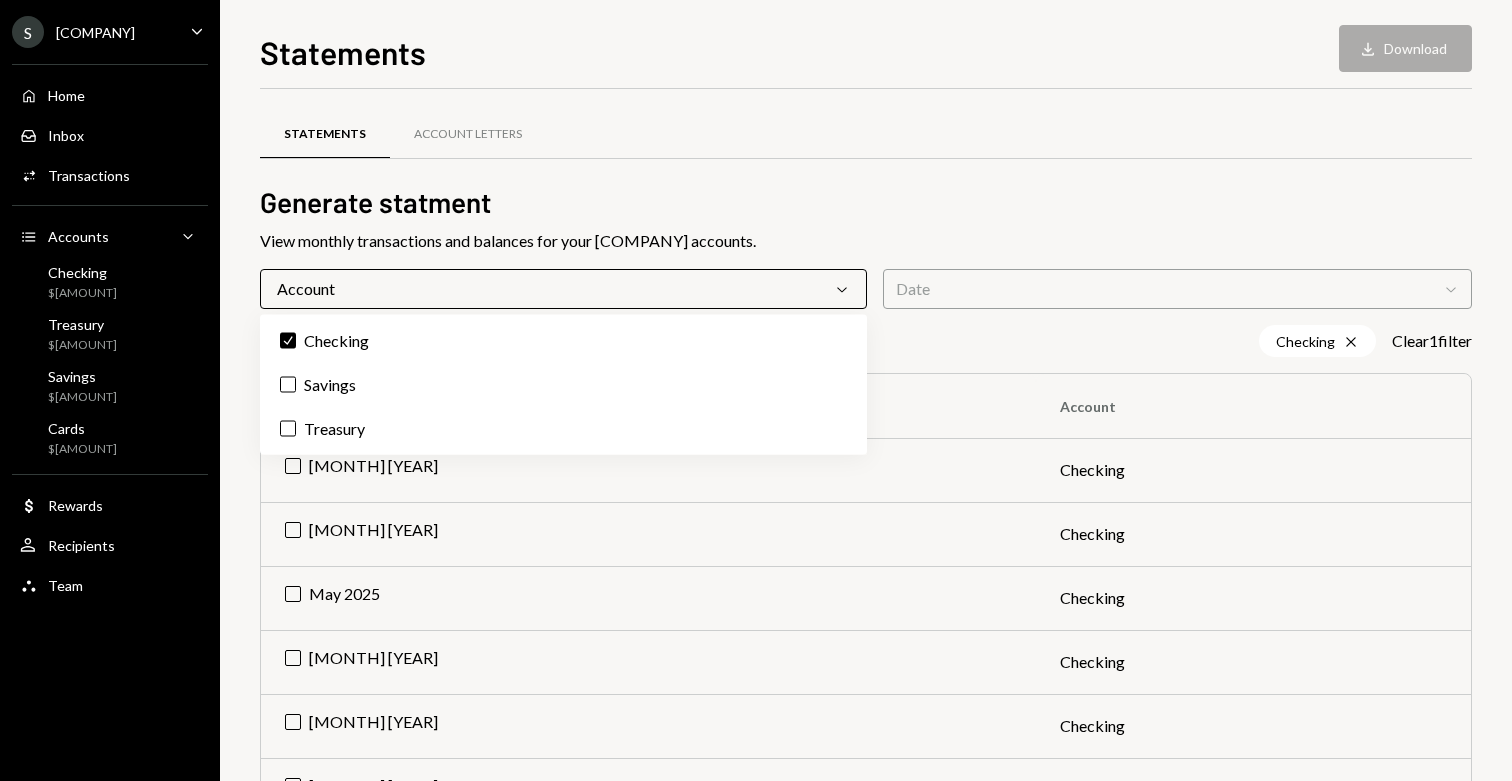 click on "Date Chevron Down" at bounding box center (1177, 289) 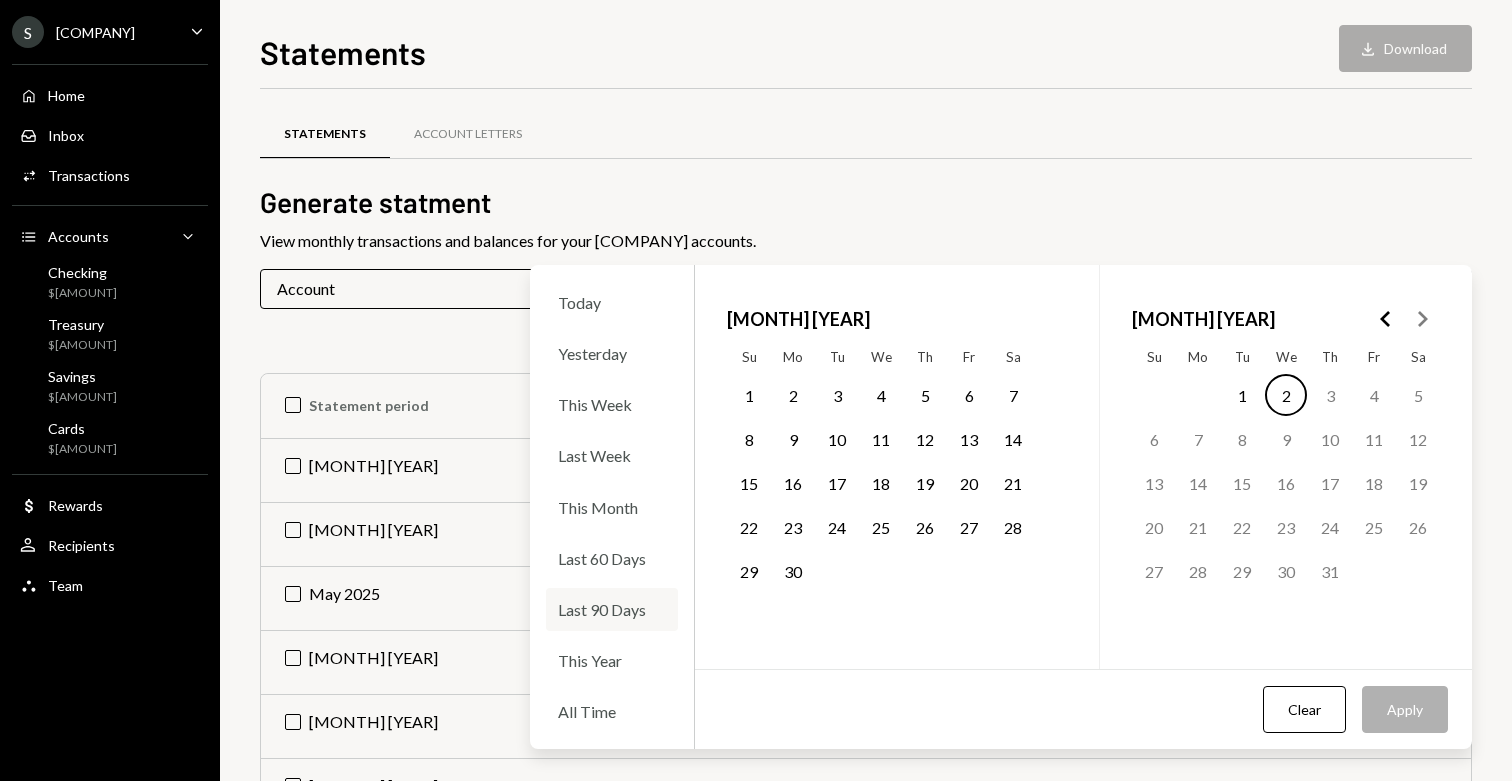 click on "Last 90 Days" at bounding box center [612, 609] 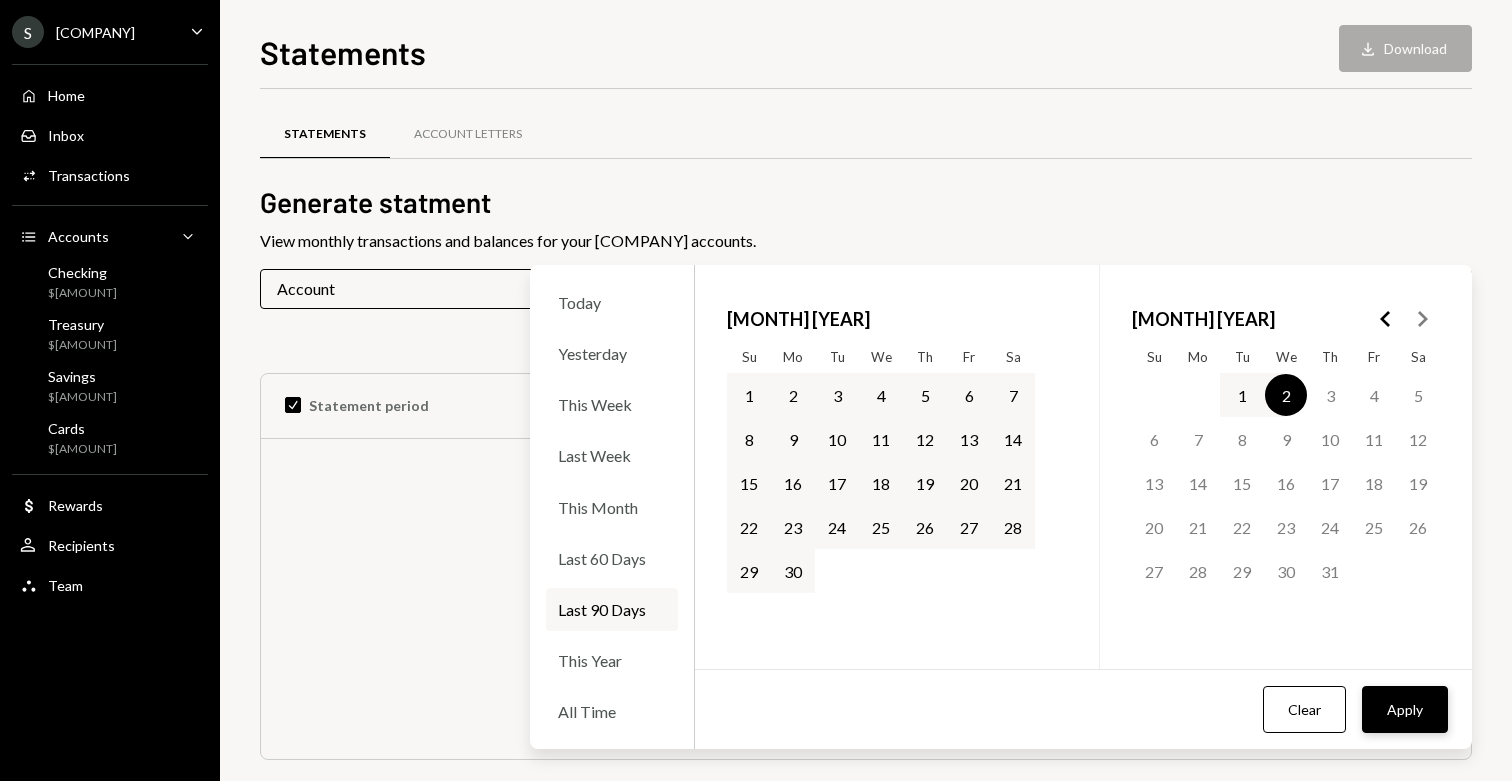click on "Apply" at bounding box center (1405, 709) 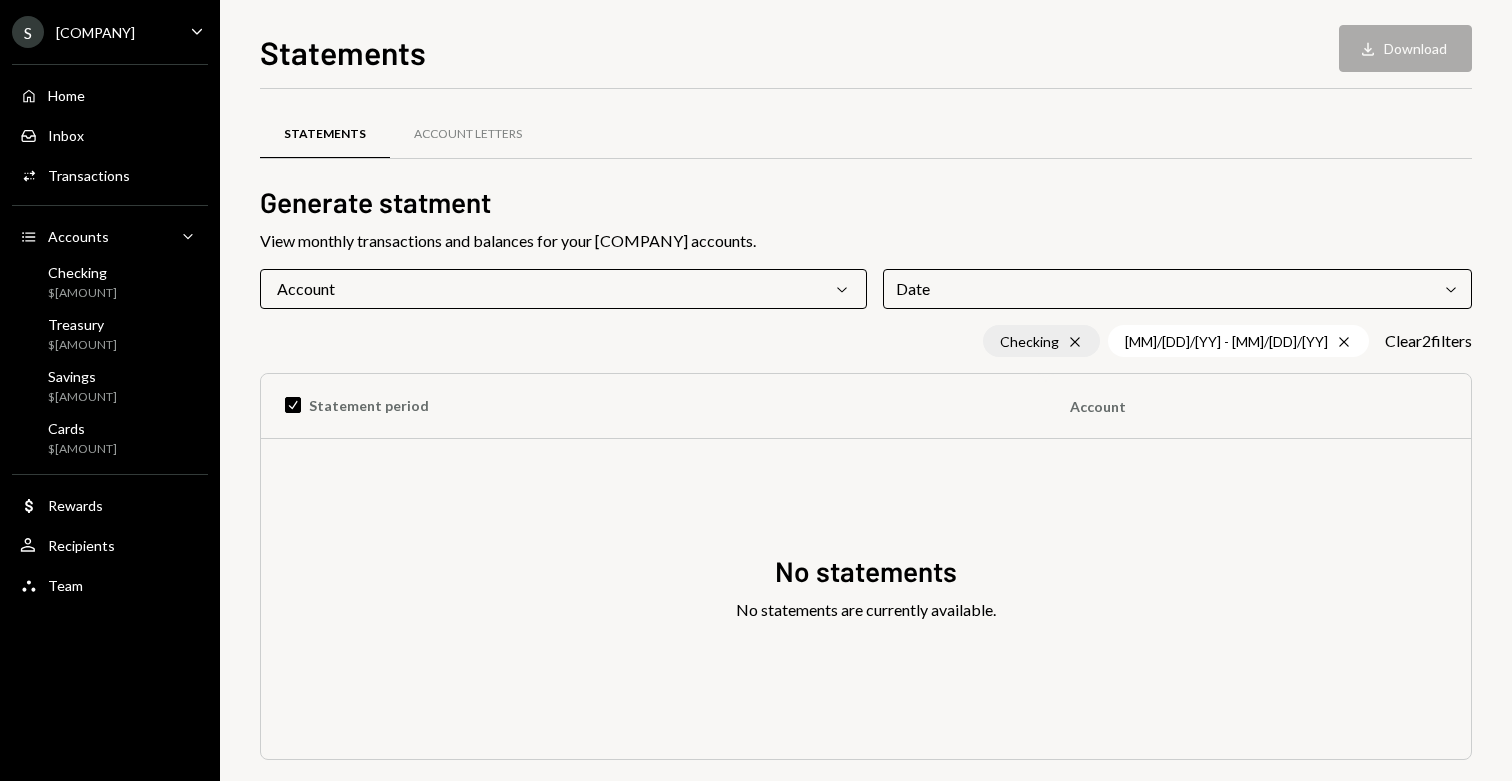 click on "Checking Cross" at bounding box center (1041, 341) 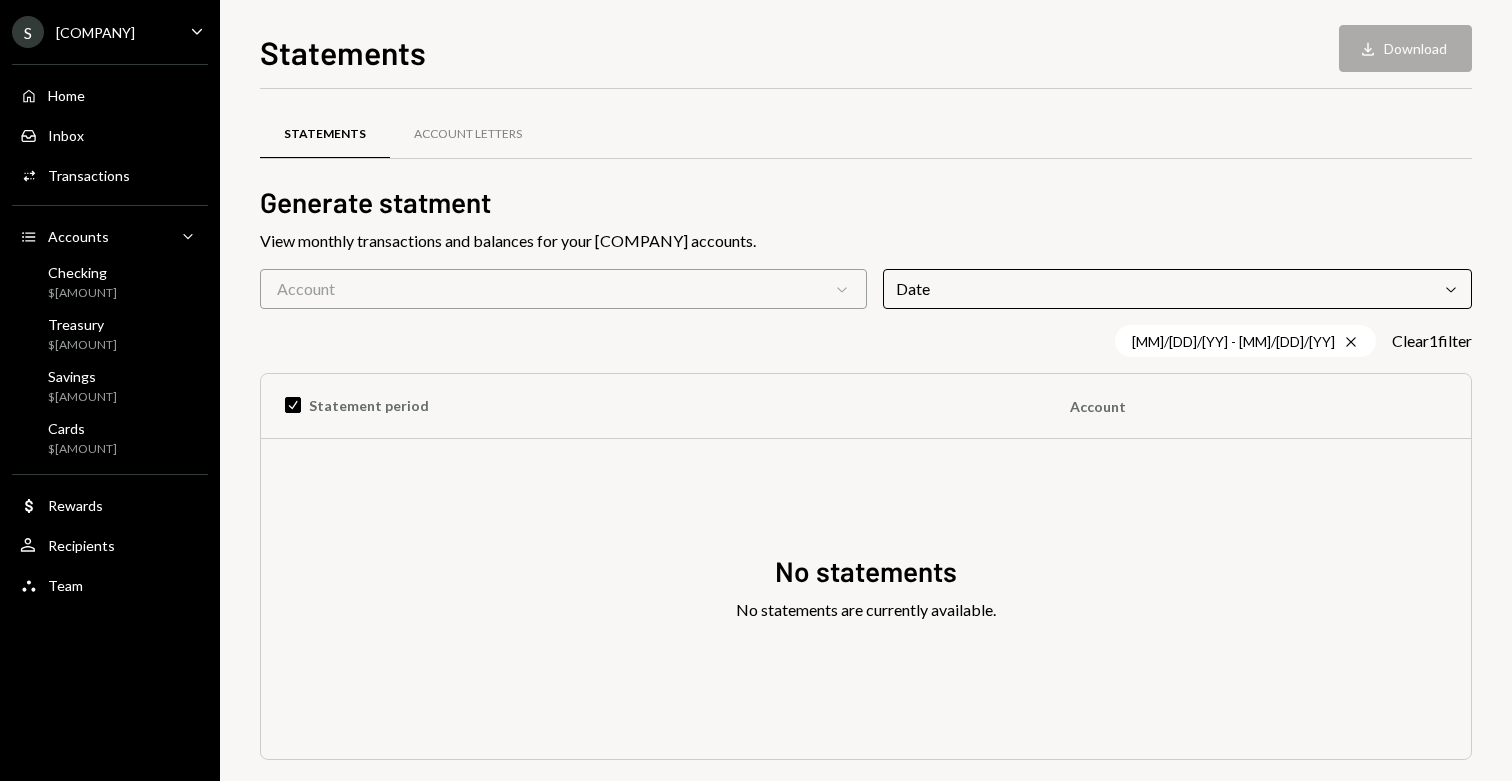 click on "No statements No statements are currently available." at bounding box center [866, 599] 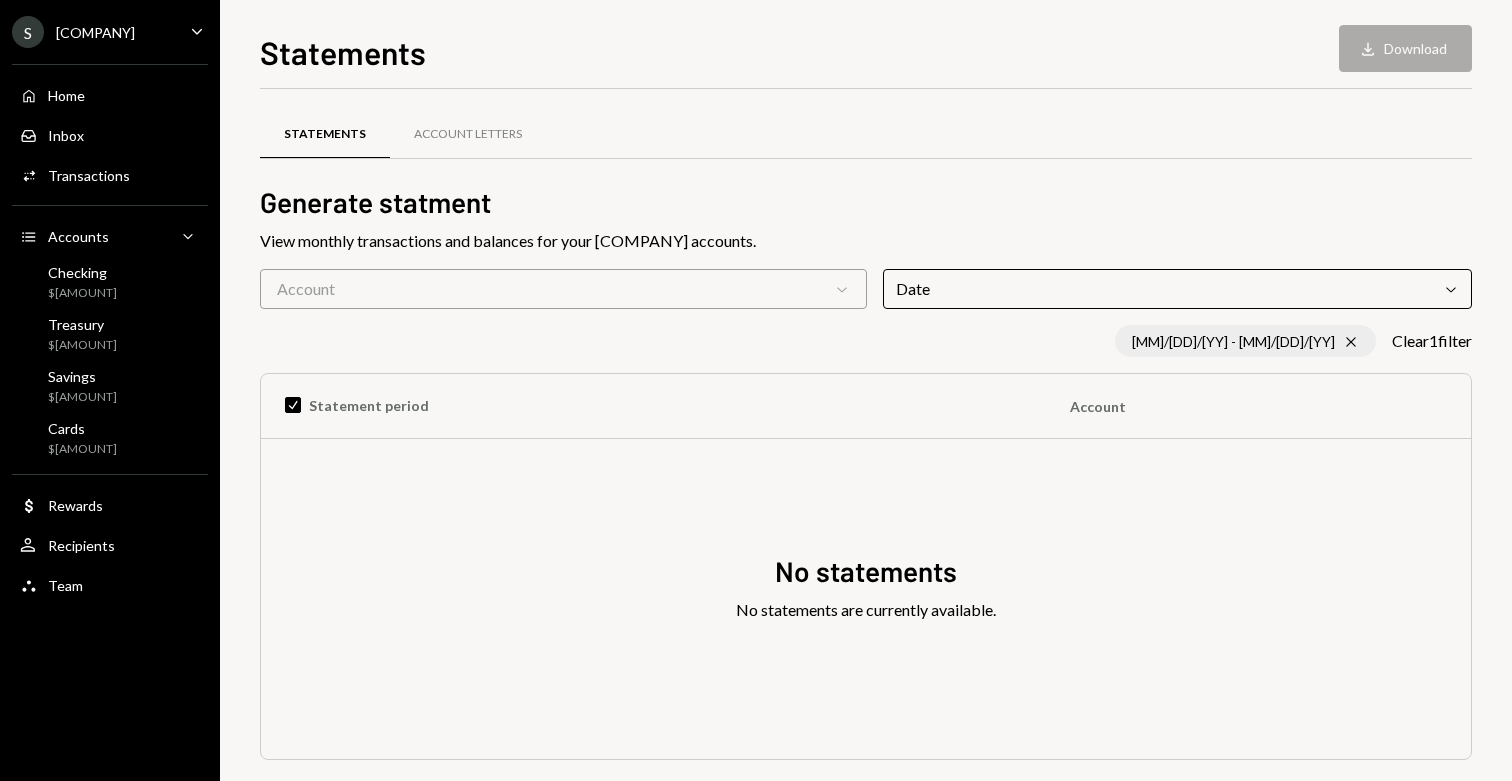 click on "Cross" at bounding box center (1351, 342) 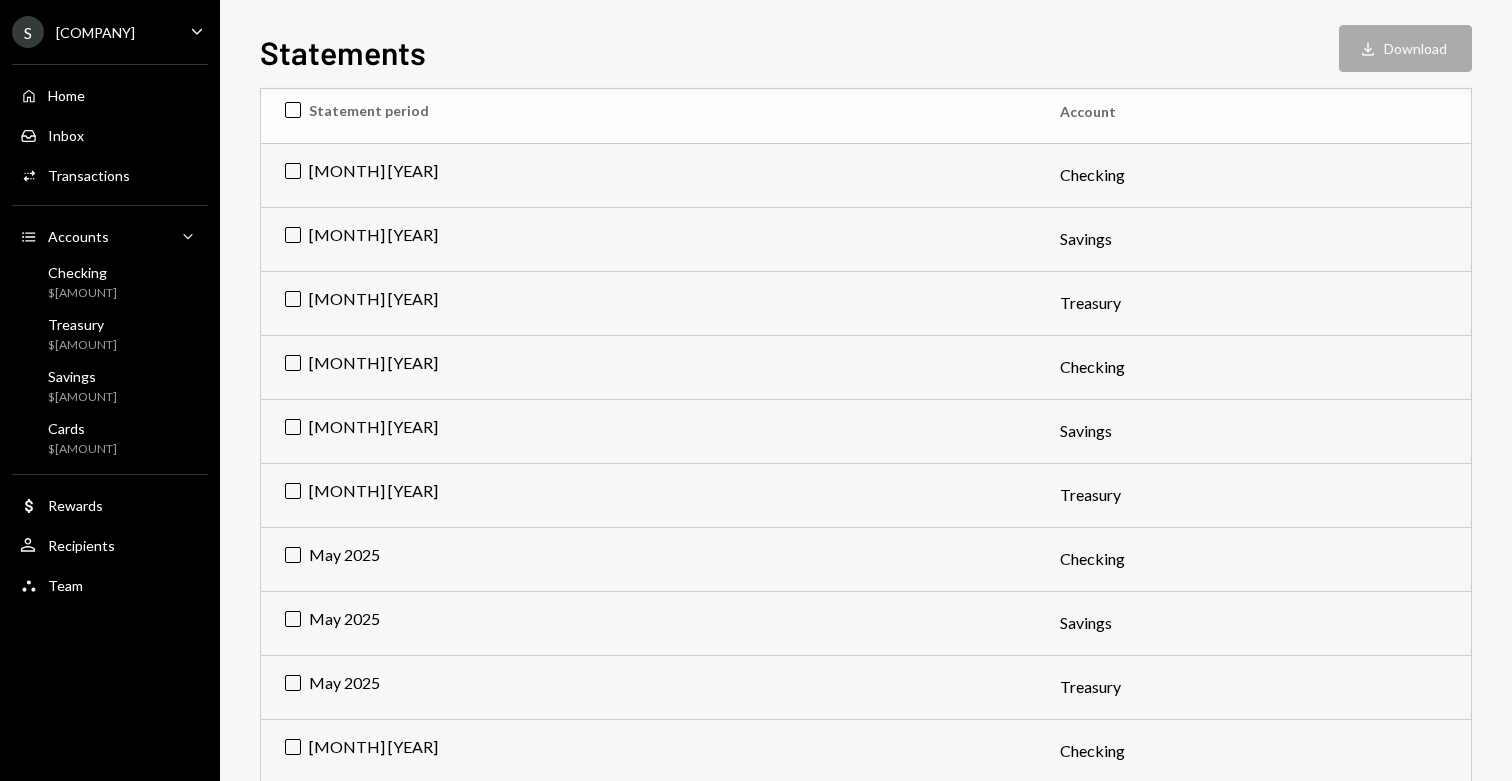 scroll, scrollTop: 0, scrollLeft: 0, axis: both 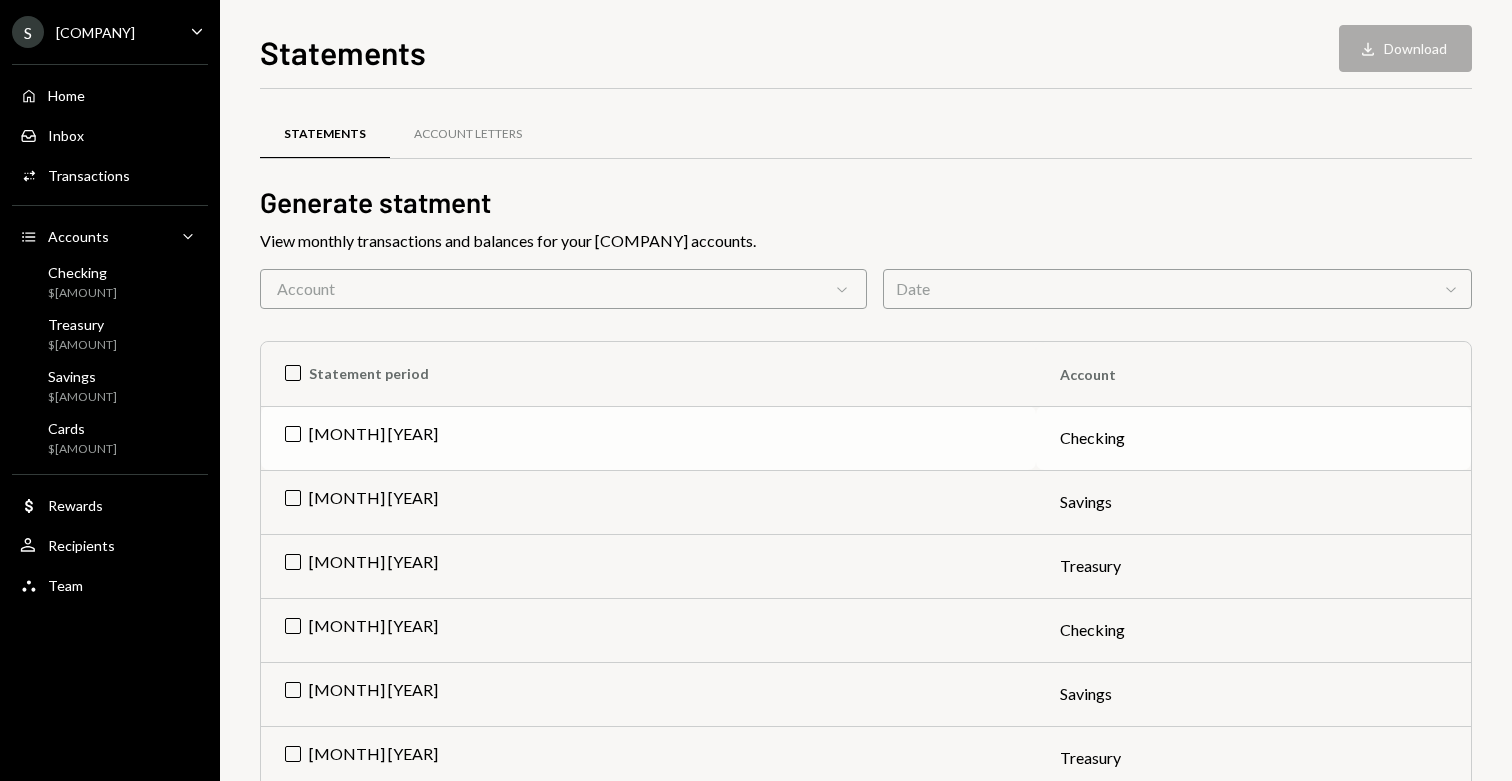 click on "[MONTH] [YEAR]" at bounding box center (648, 438) 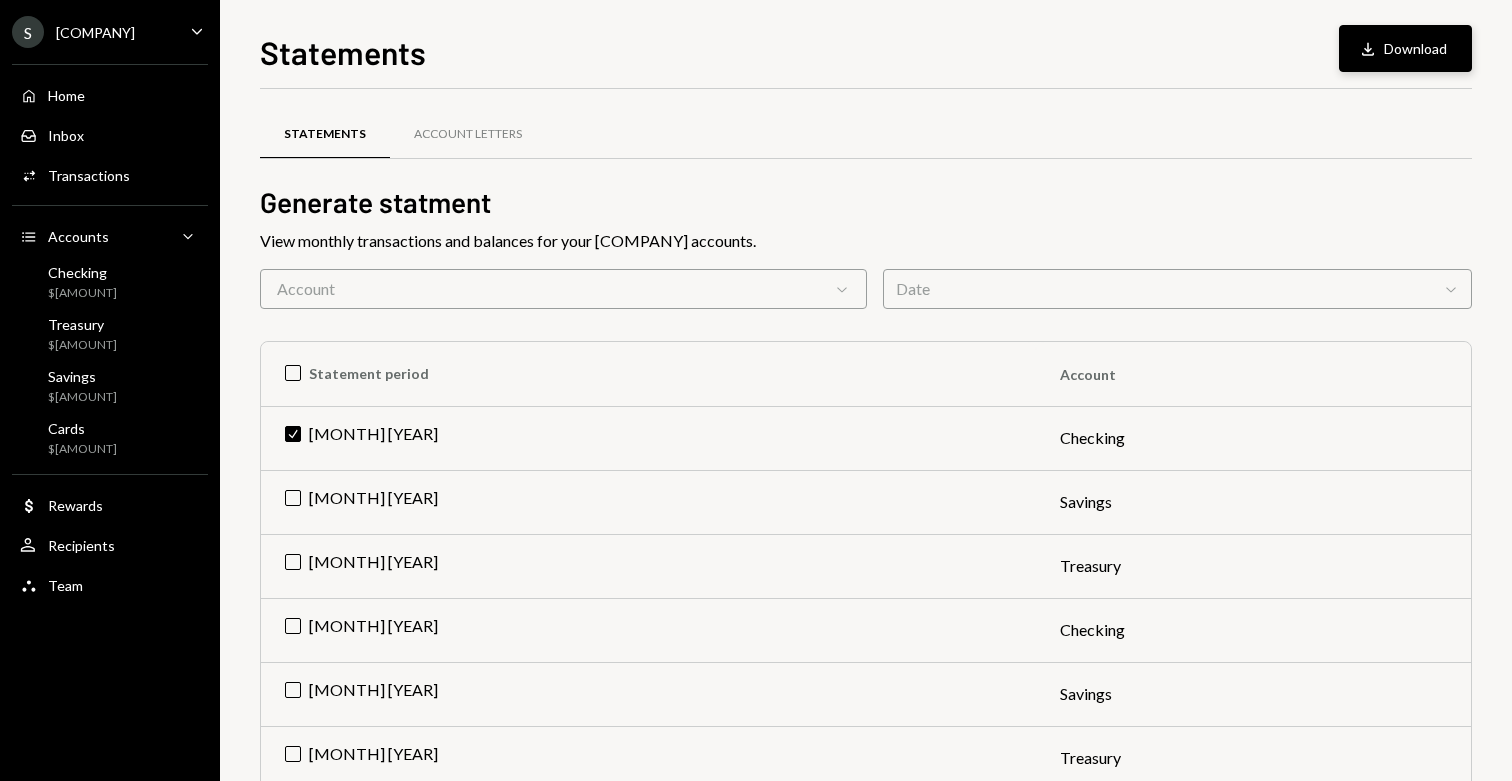 click on "Download Download" at bounding box center (1405, 48) 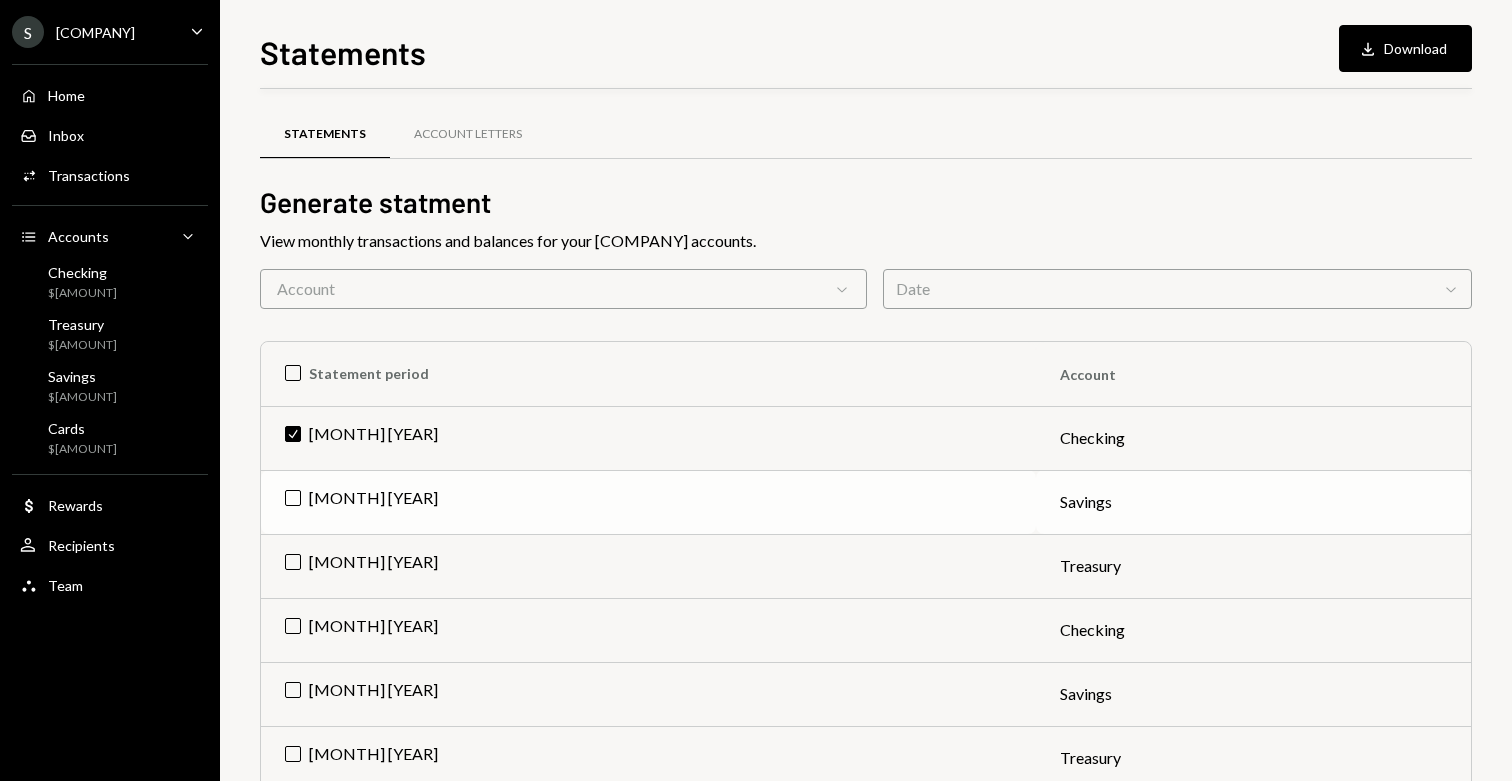 scroll, scrollTop: 10, scrollLeft: 0, axis: vertical 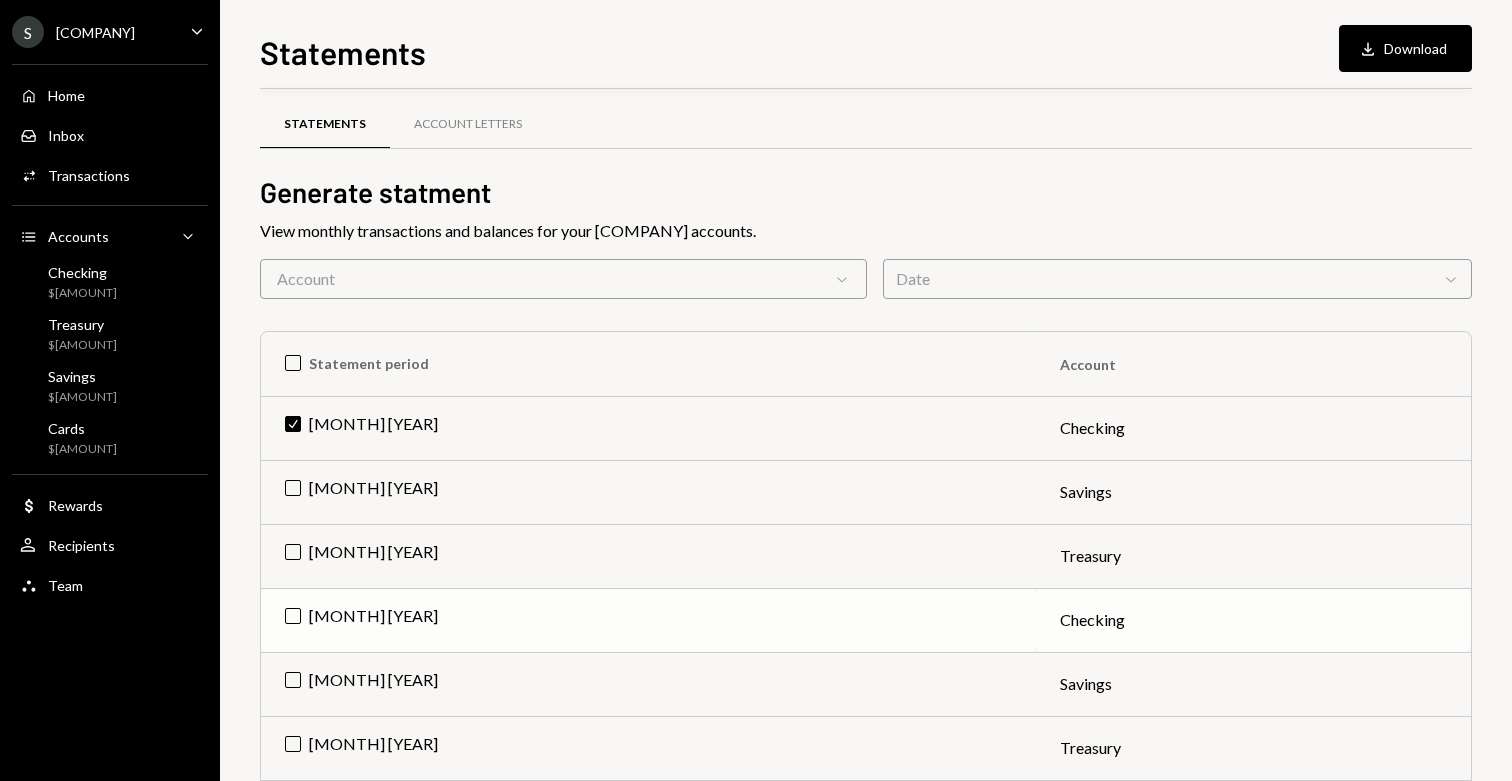 click on "[MONTH] [YEAR]" at bounding box center [648, 428] 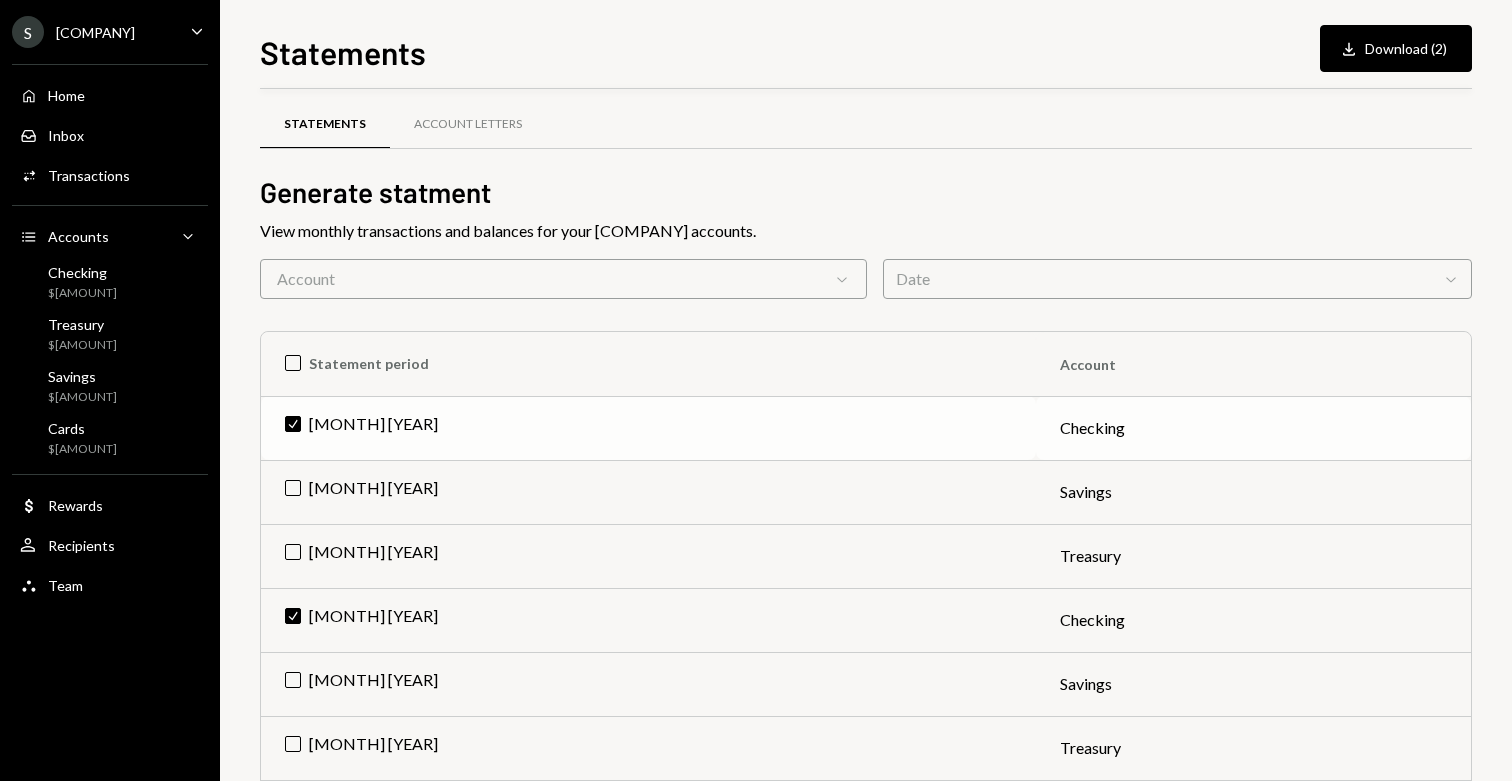 click on "Check [MONTH] [YEAR]" at bounding box center (648, 428) 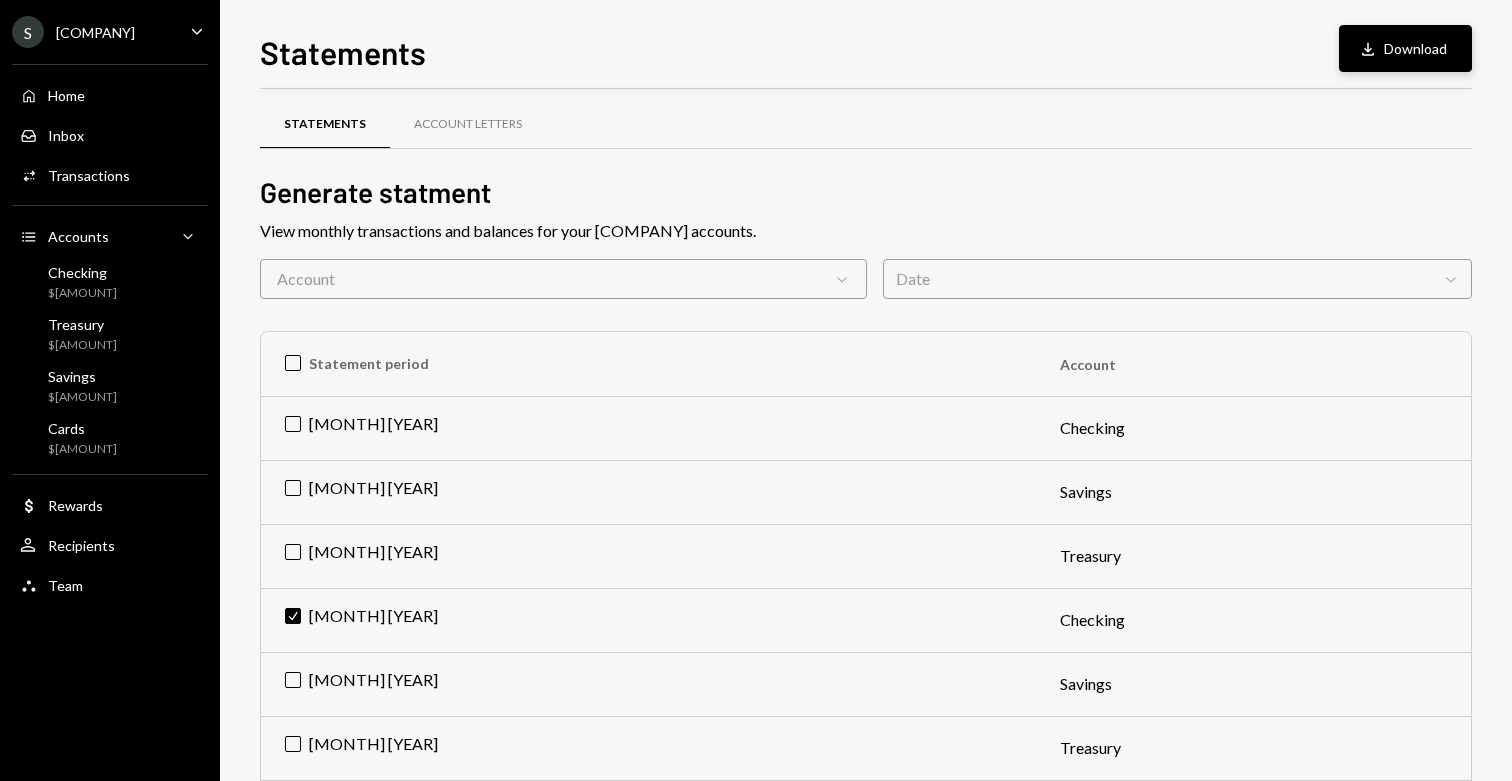 click on "Download Download" at bounding box center (1405, 48) 